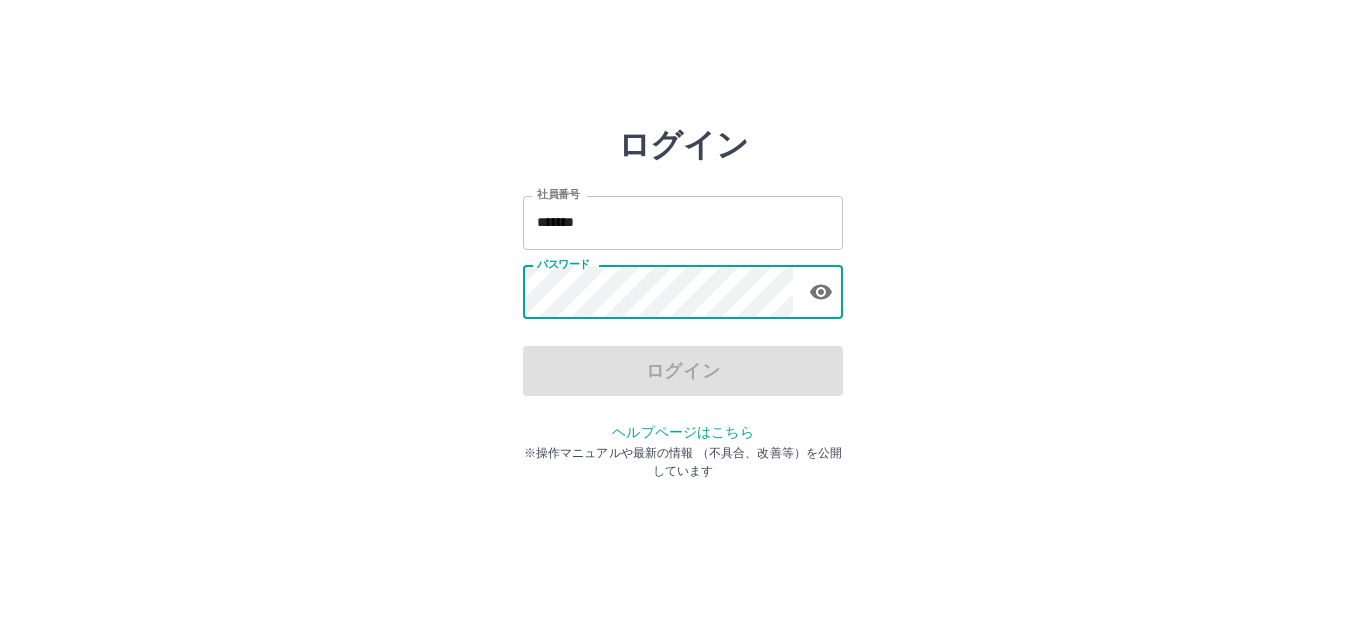 scroll, scrollTop: 0, scrollLeft: 0, axis: both 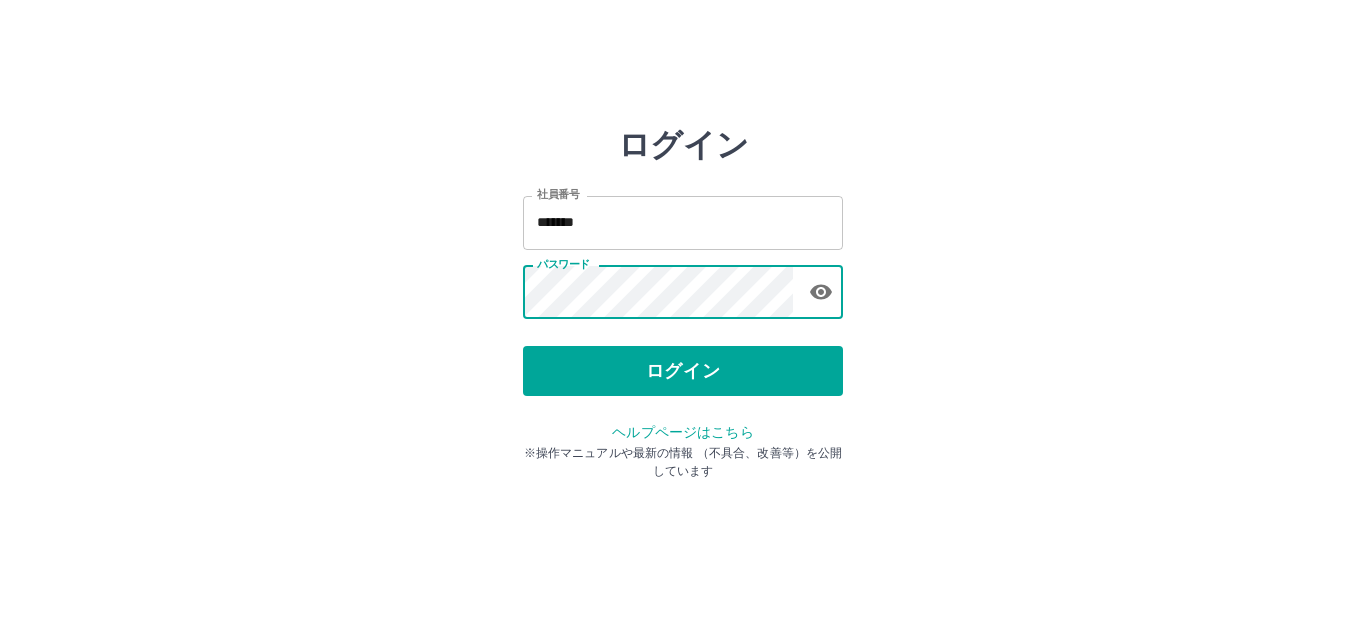 click on "ログイン" at bounding box center (683, 371) 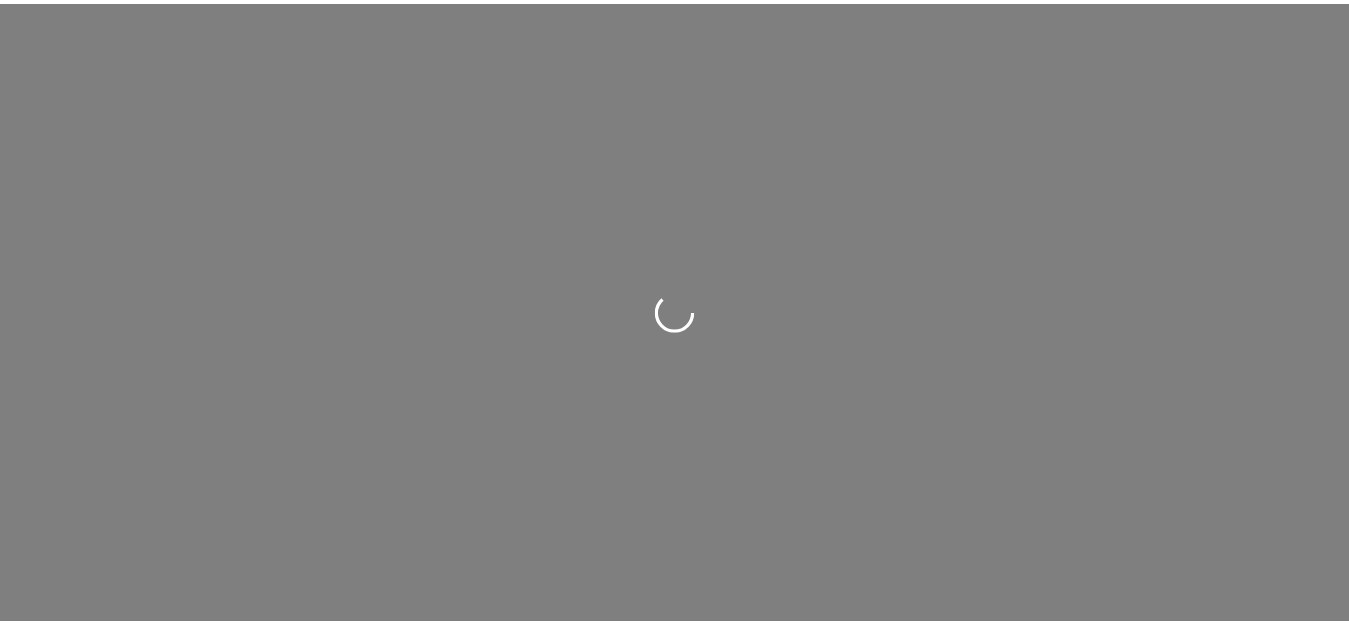 scroll, scrollTop: 0, scrollLeft: 0, axis: both 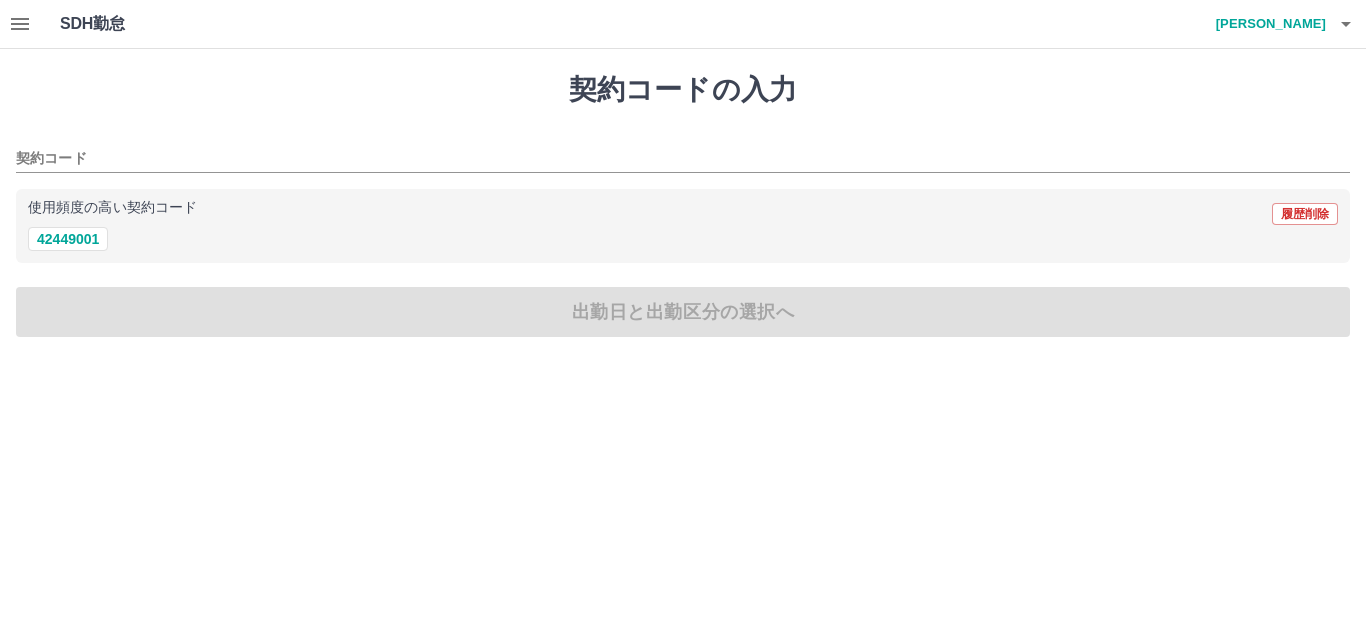 click 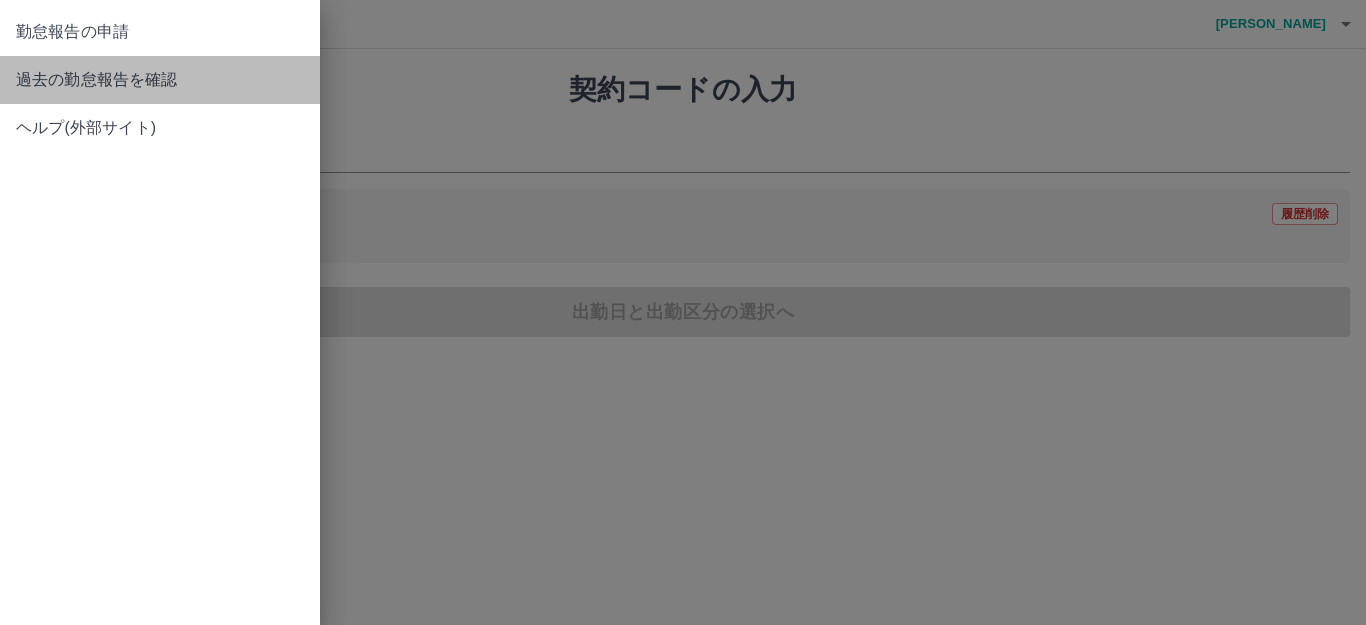 click on "過去の勤怠報告を確認" at bounding box center [160, 80] 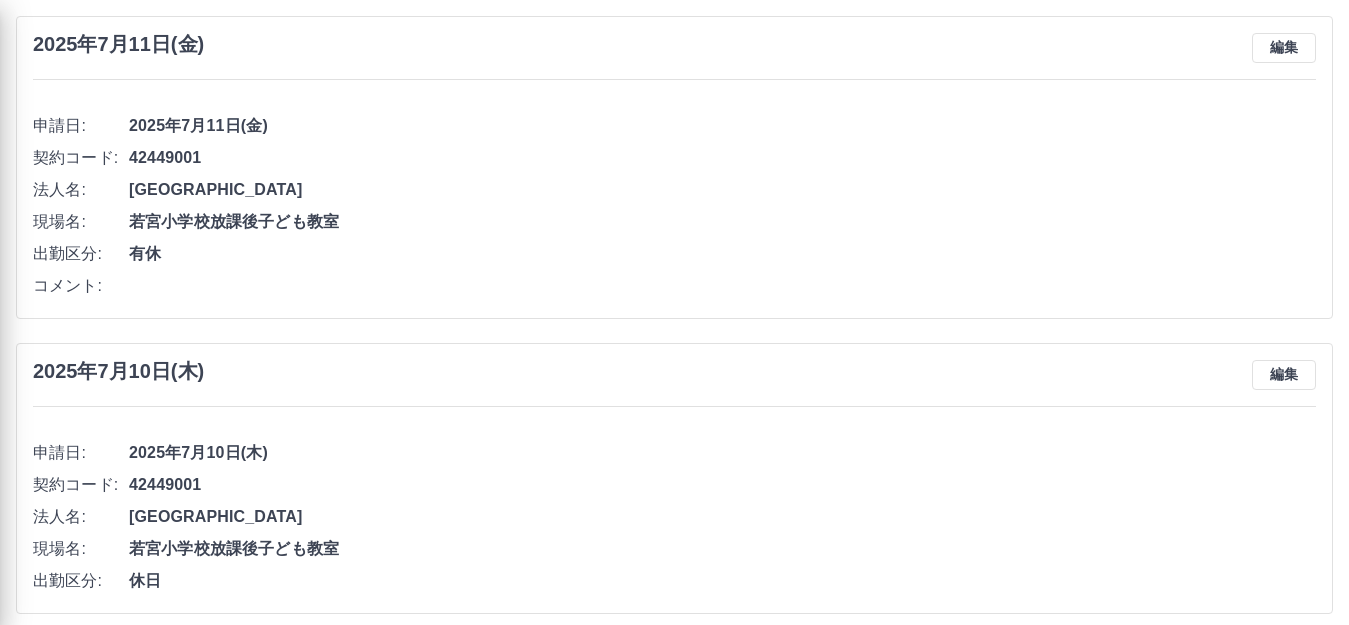 scroll, scrollTop: 400, scrollLeft: 0, axis: vertical 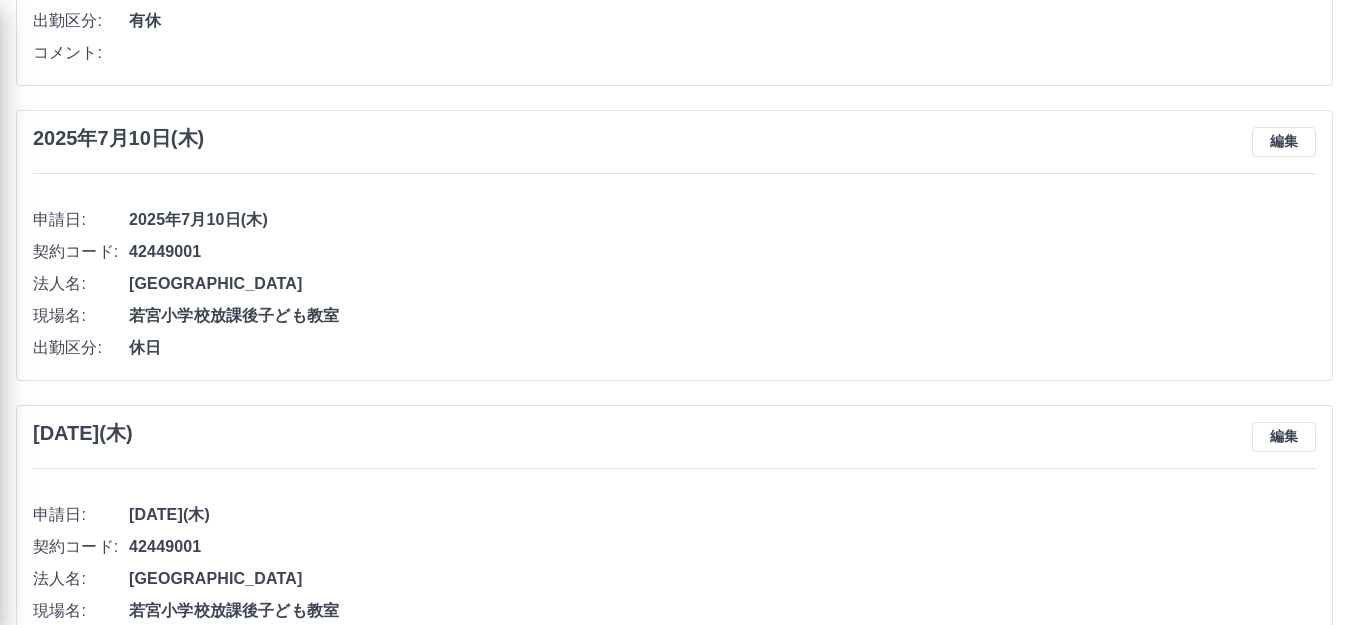 click at bounding box center (674, 312) 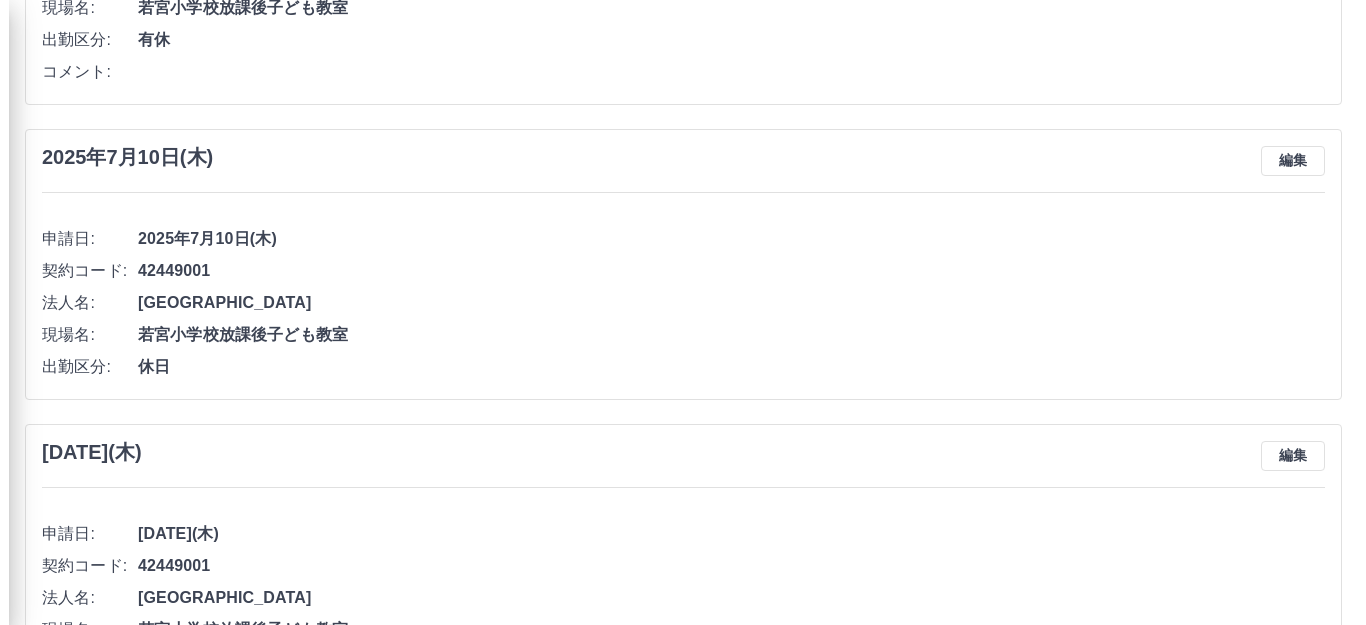 scroll, scrollTop: 0, scrollLeft: 0, axis: both 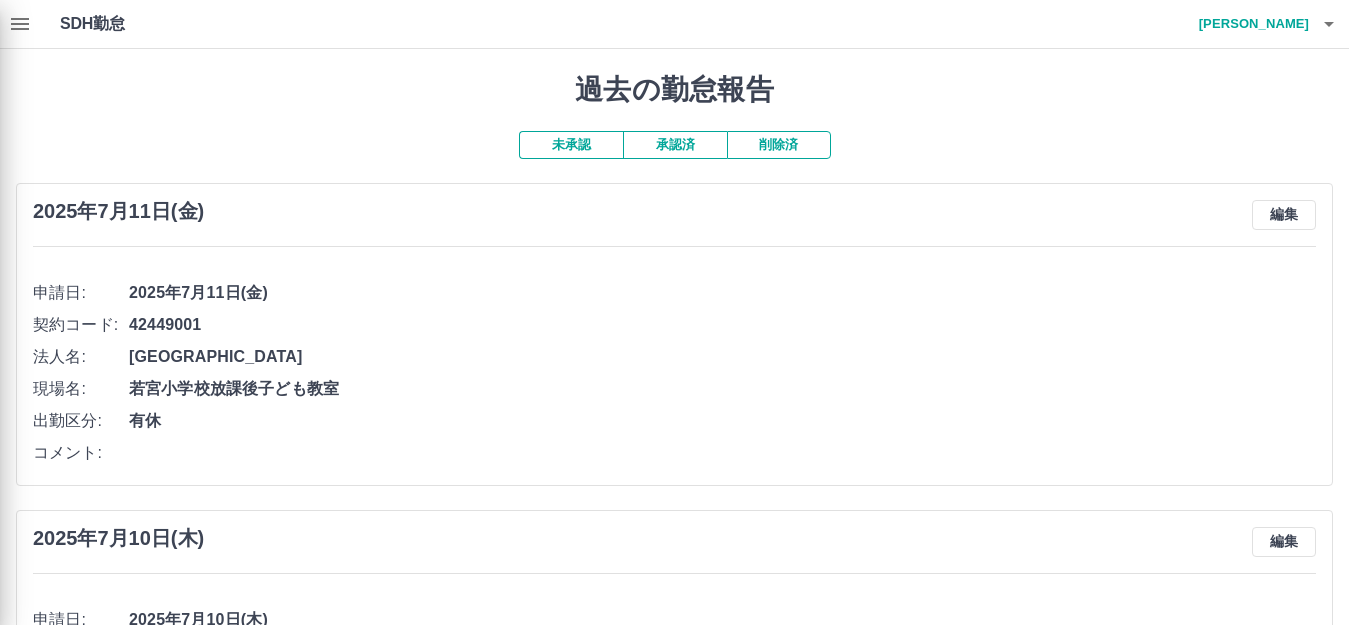 click at bounding box center (674, 312) 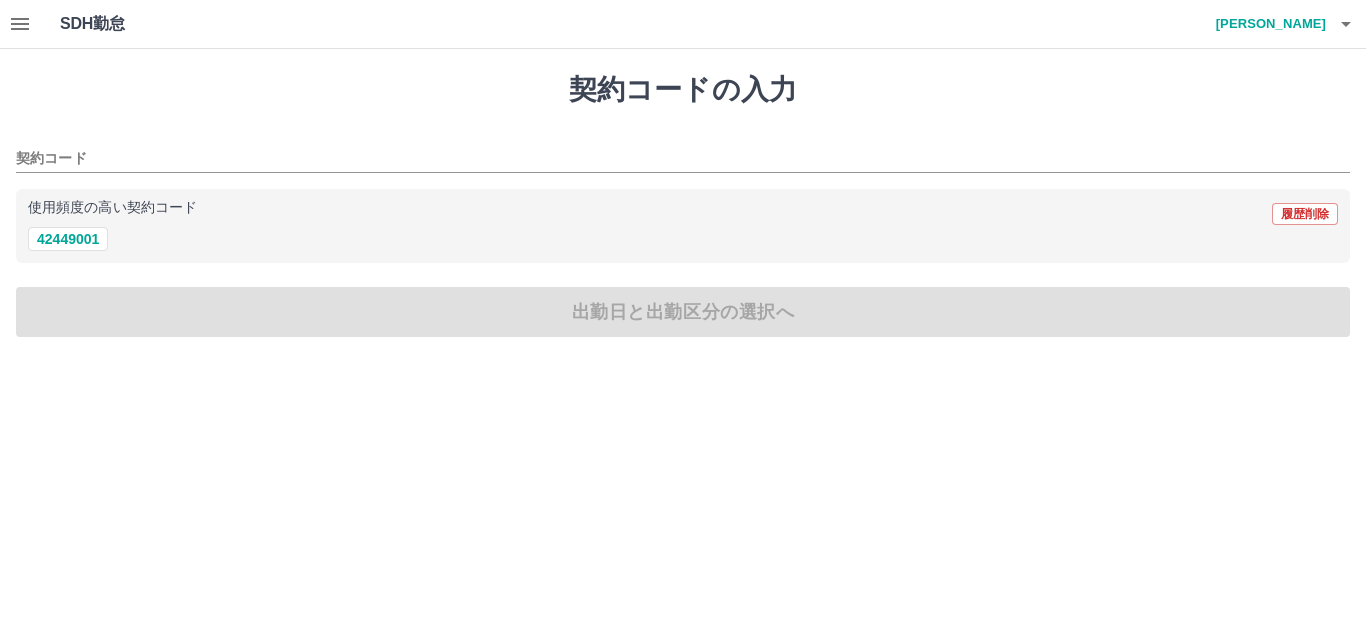 click 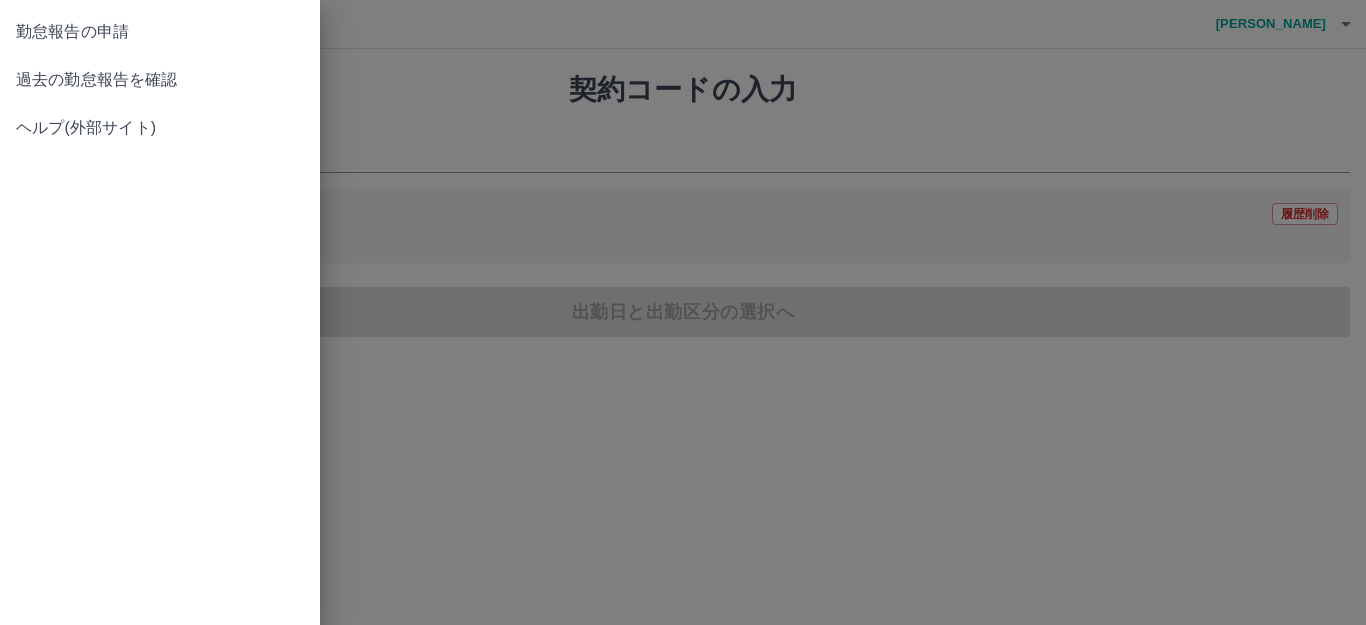 click on "勤怠報告の申請" at bounding box center (160, 32) 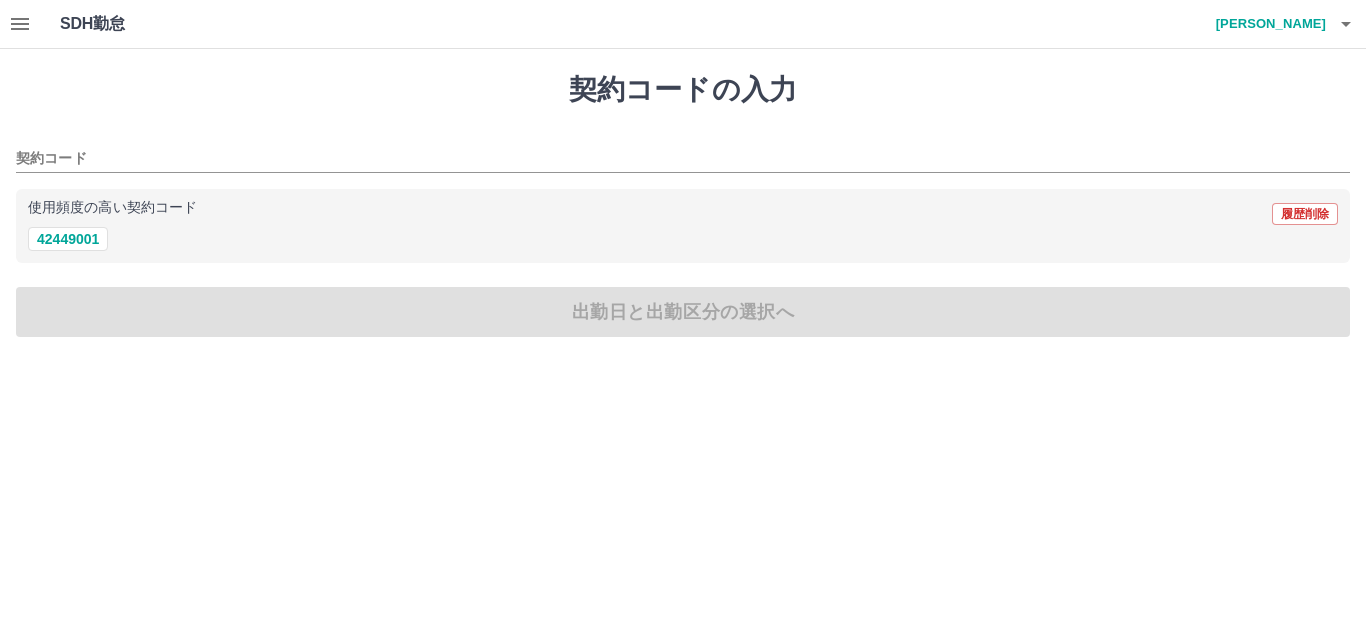 click on "[PERSON_NAME]" at bounding box center [1266, 24] 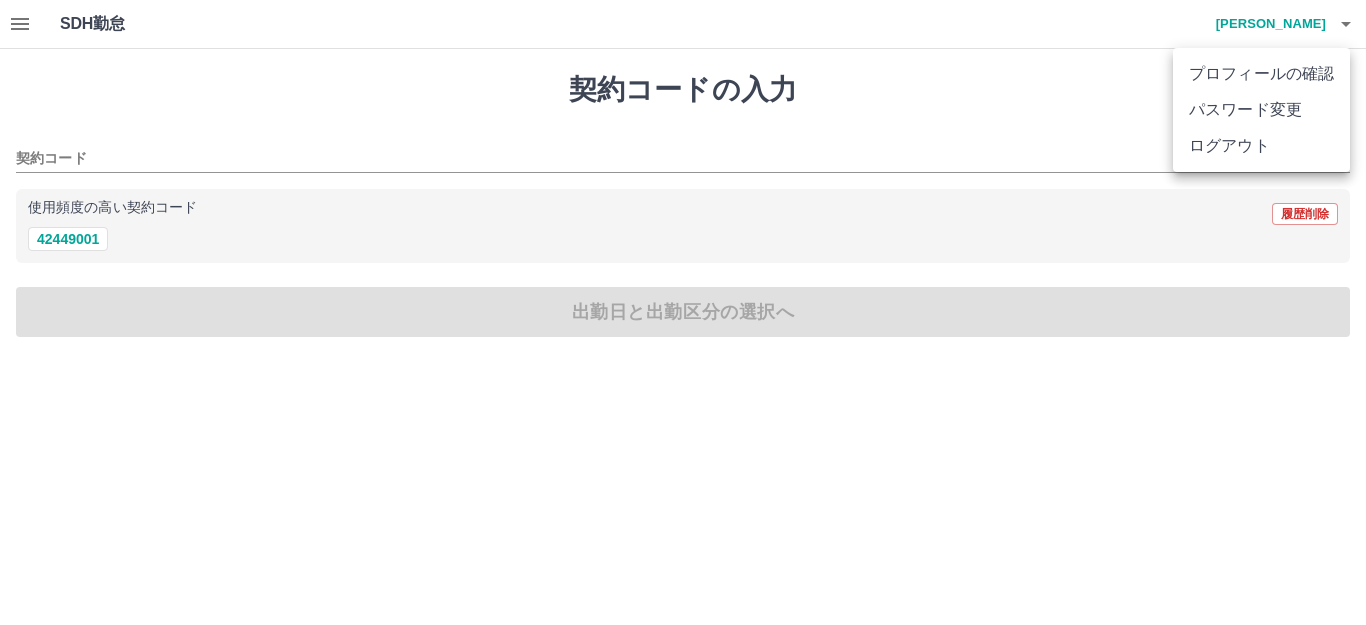 click on "ログアウト" at bounding box center [1261, 146] 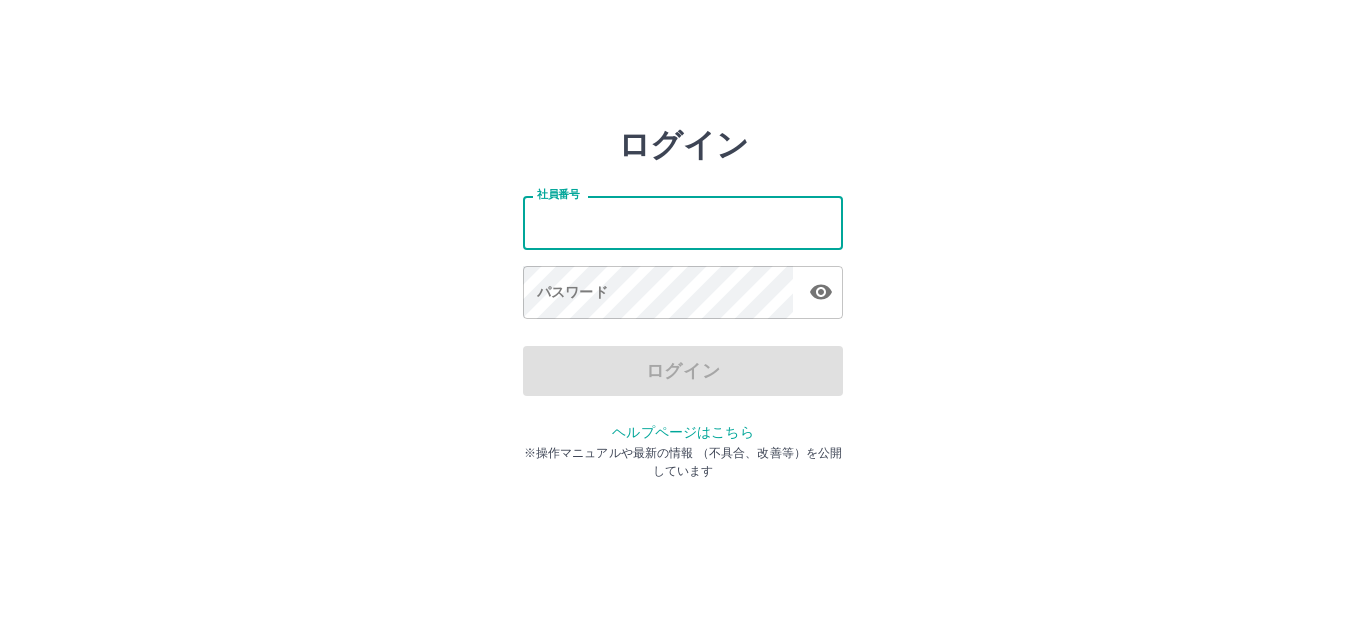 click on "社員番号" at bounding box center [683, 222] 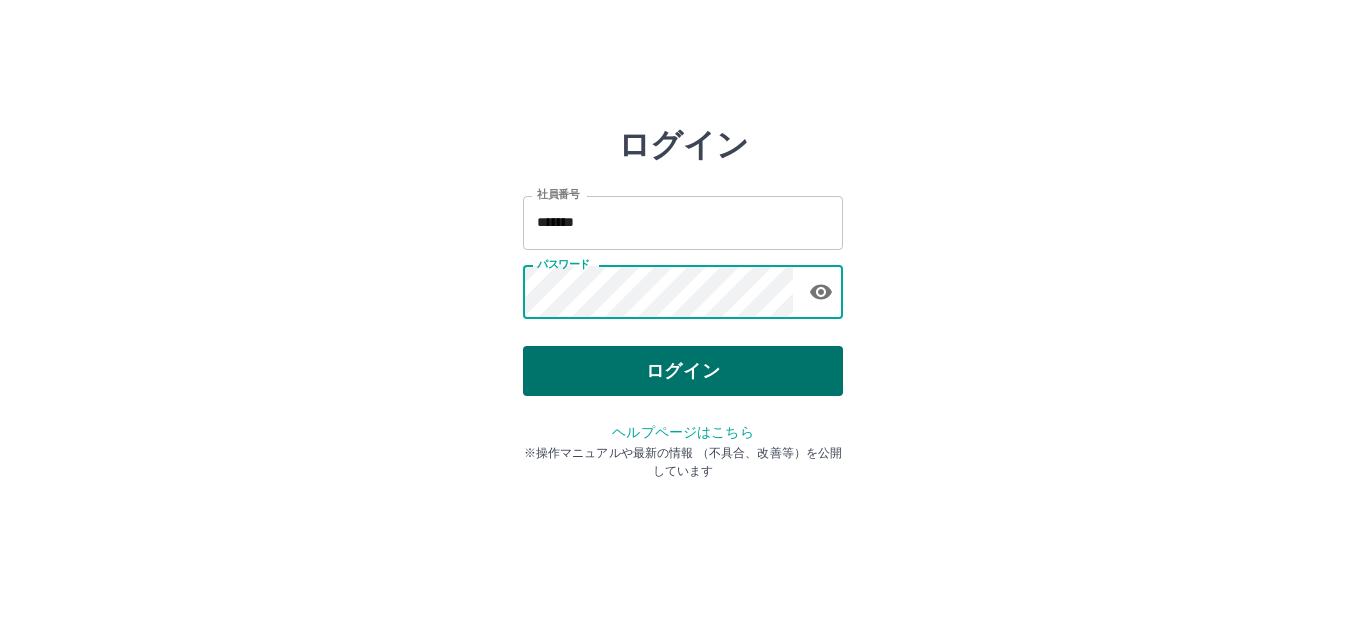 click on "ログイン" at bounding box center (683, 371) 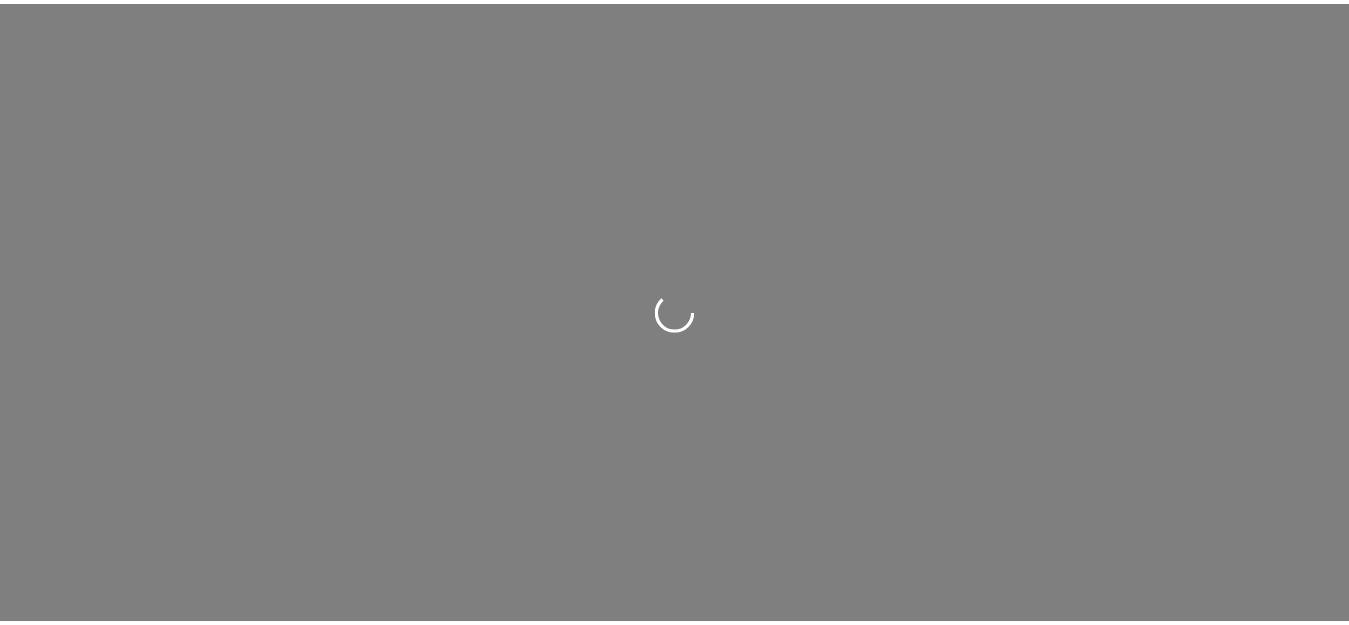 scroll, scrollTop: 0, scrollLeft: 0, axis: both 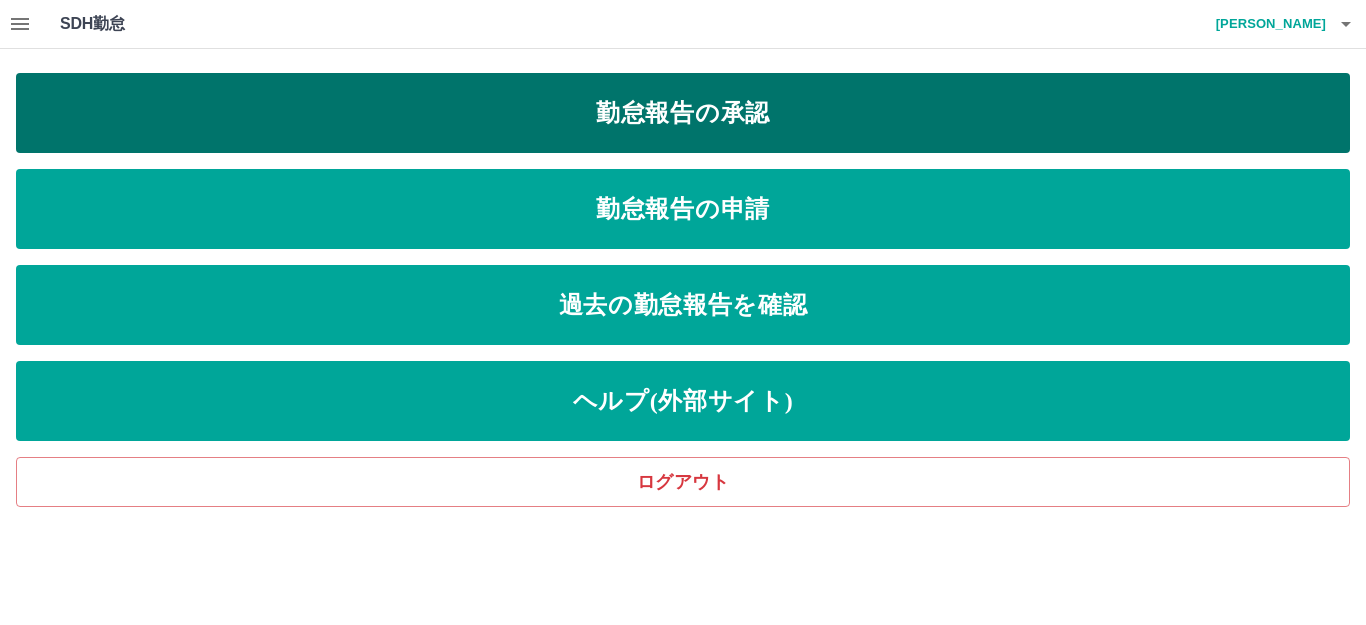 click on "勤怠報告の承認" at bounding box center [683, 113] 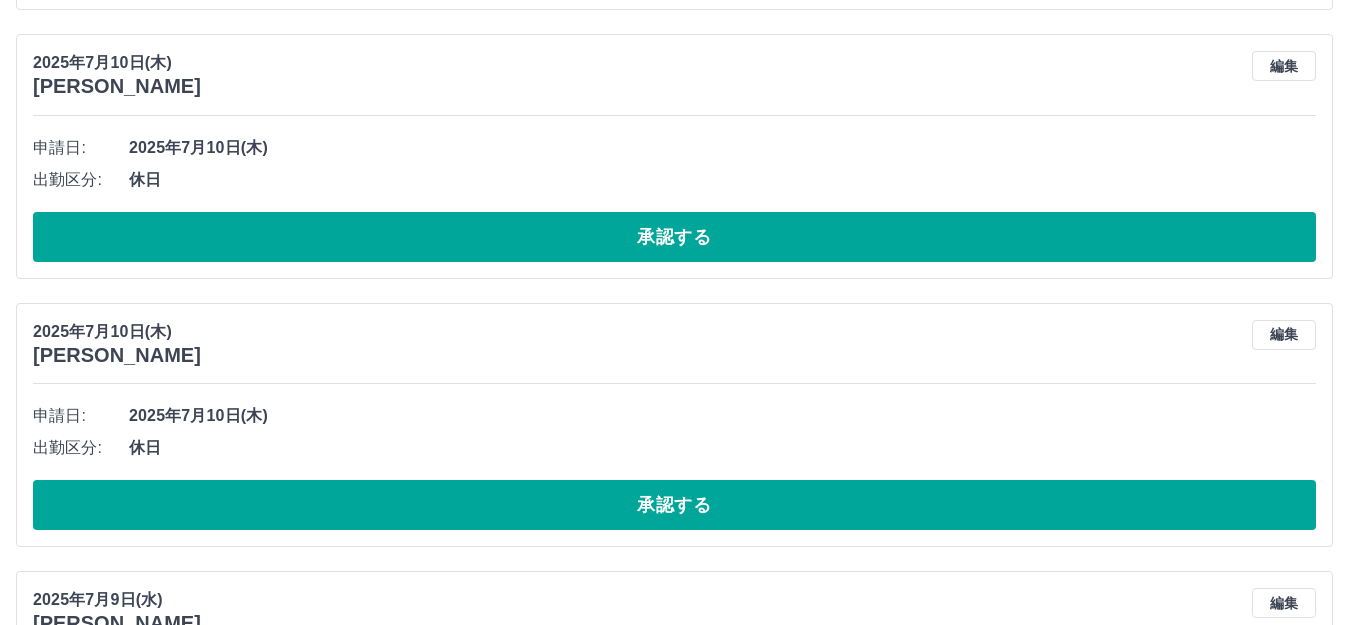 scroll, scrollTop: 4600, scrollLeft: 0, axis: vertical 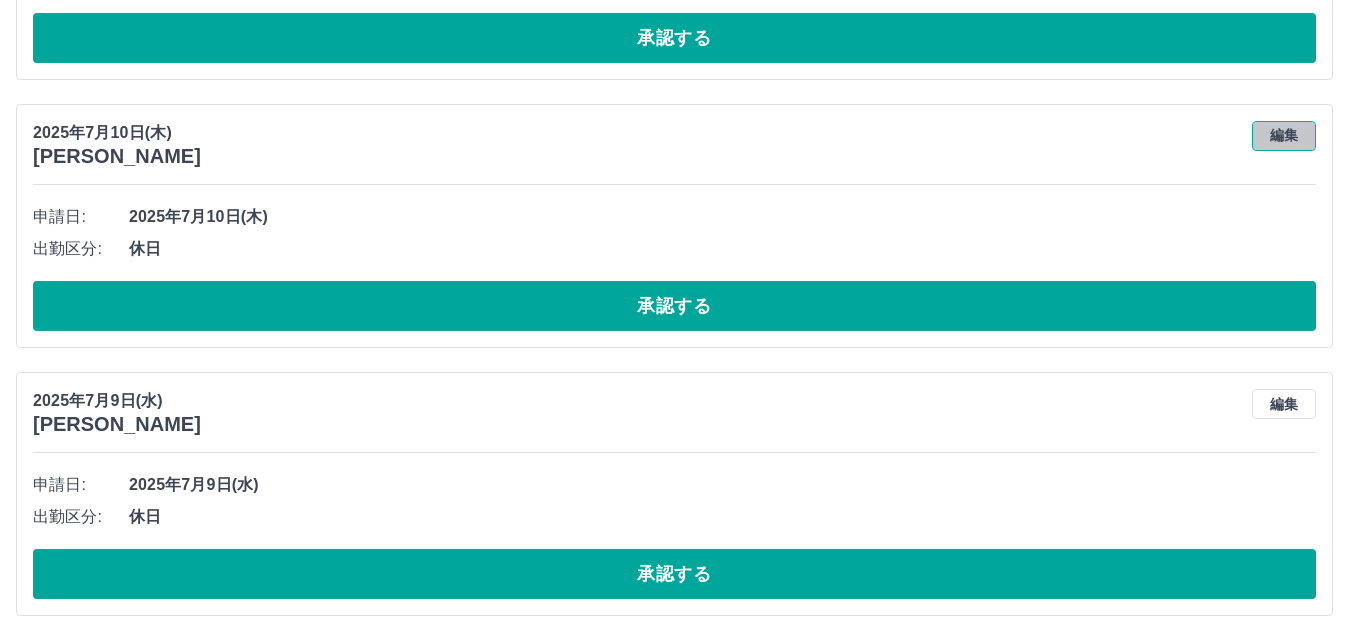 click on "編集" at bounding box center [1284, 136] 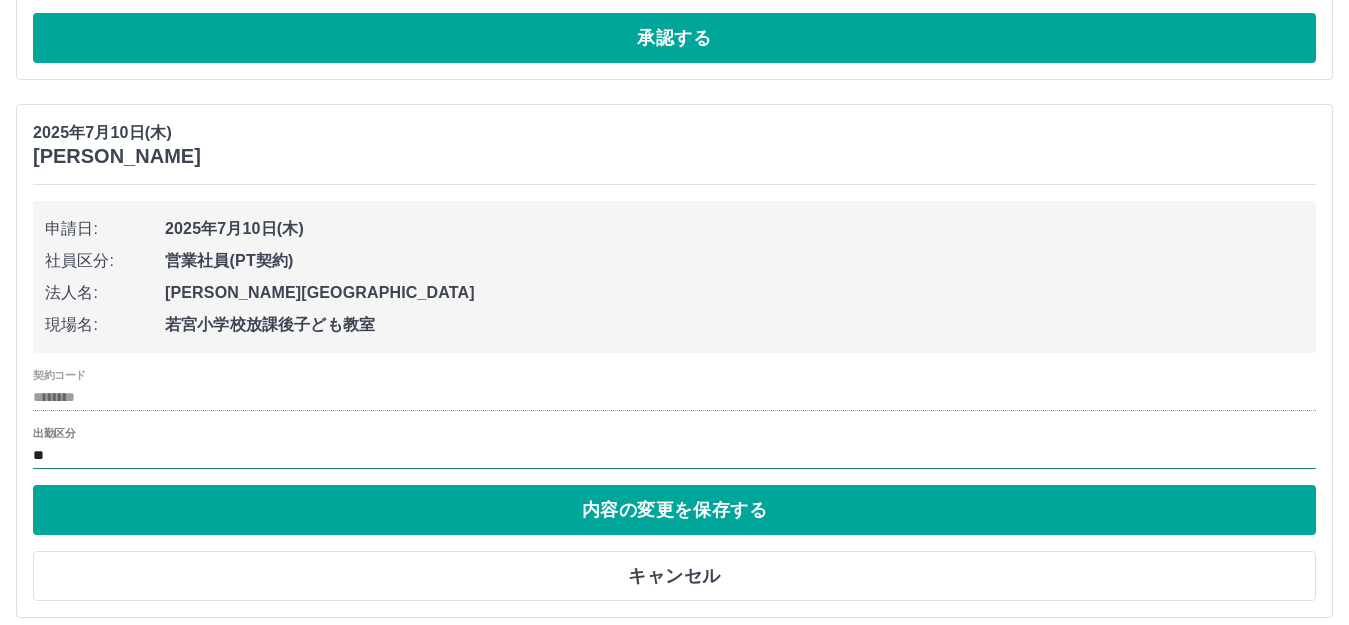 click on "**" at bounding box center [674, 455] 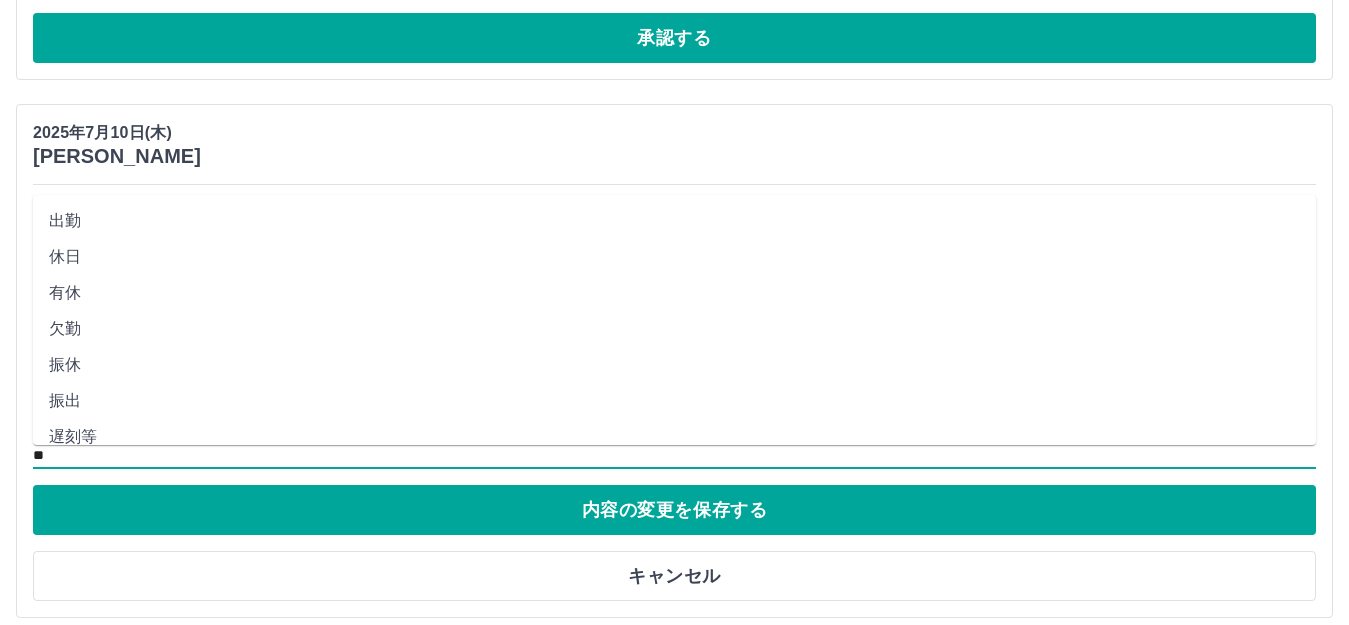 click on "出勤" at bounding box center (674, 221) 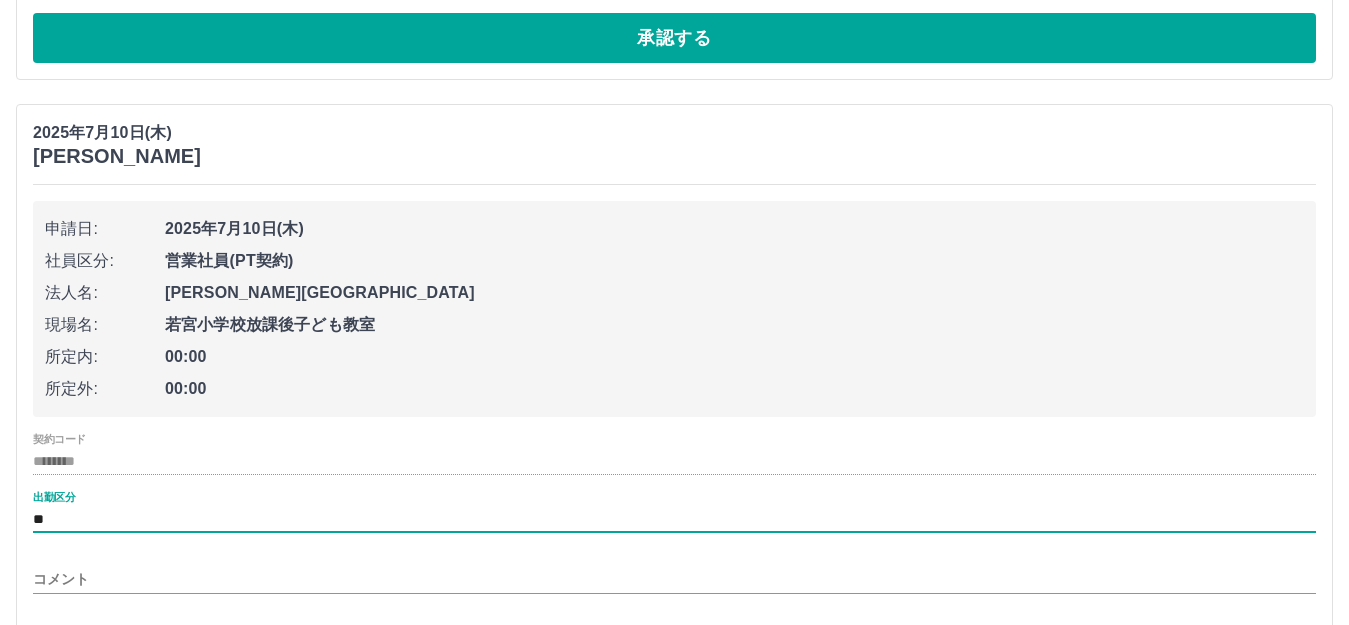 type on "**" 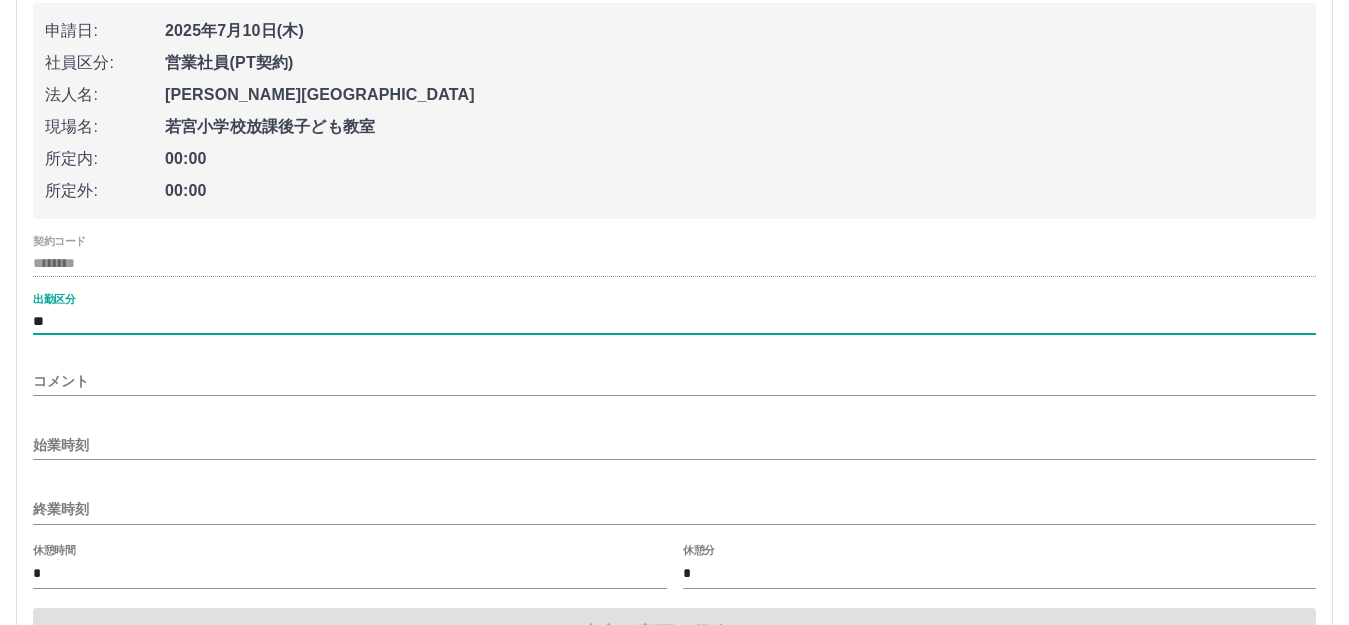 scroll, scrollTop: 4800, scrollLeft: 0, axis: vertical 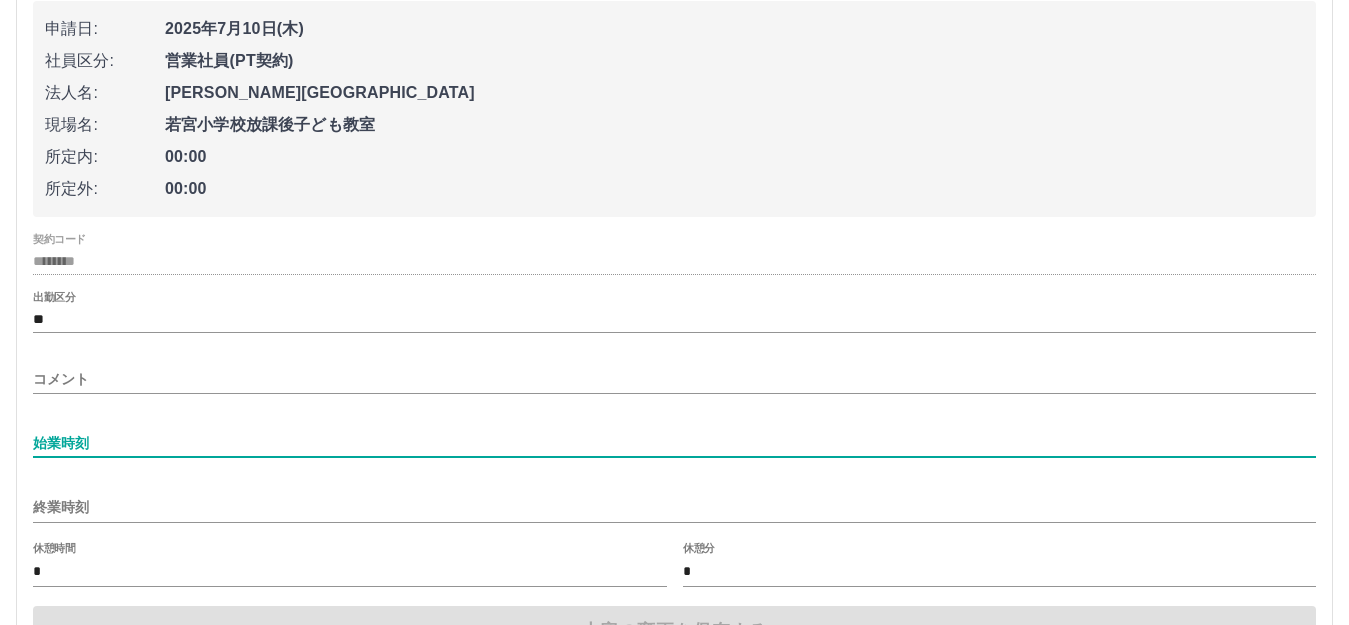 click on "始業時刻" at bounding box center (674, 443) 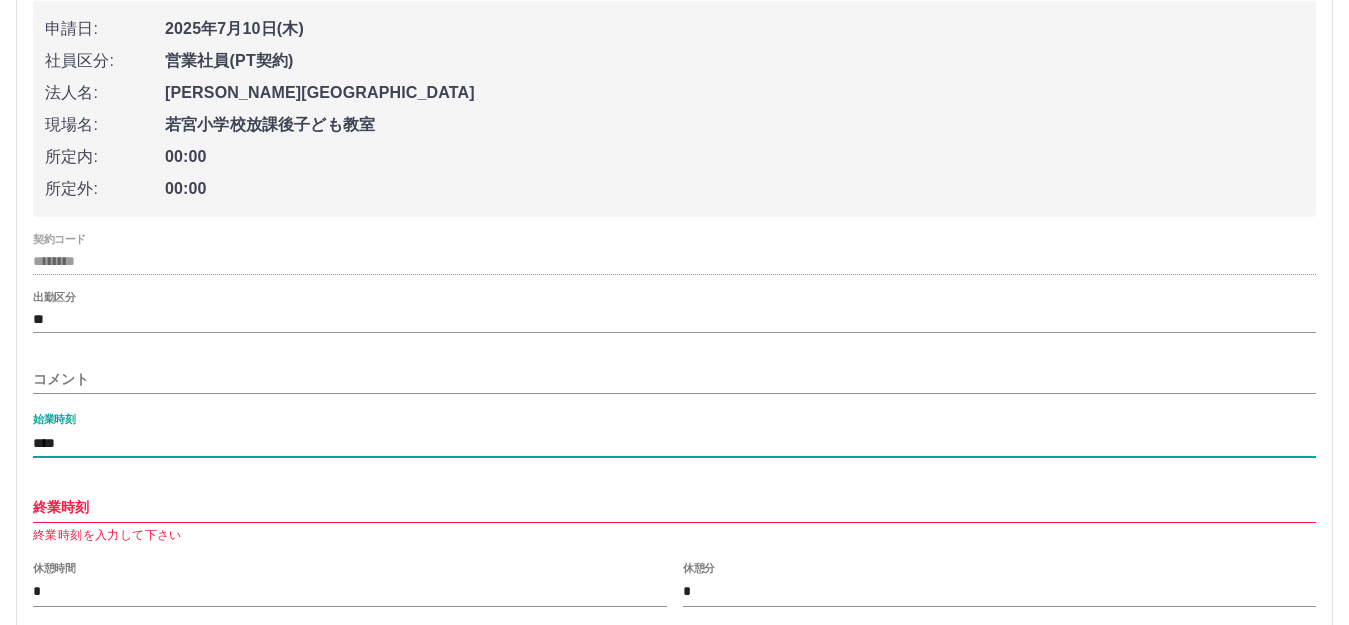 click on "終業時刻 終業時刻を入力して下さい" at bounding box center (674, 511) 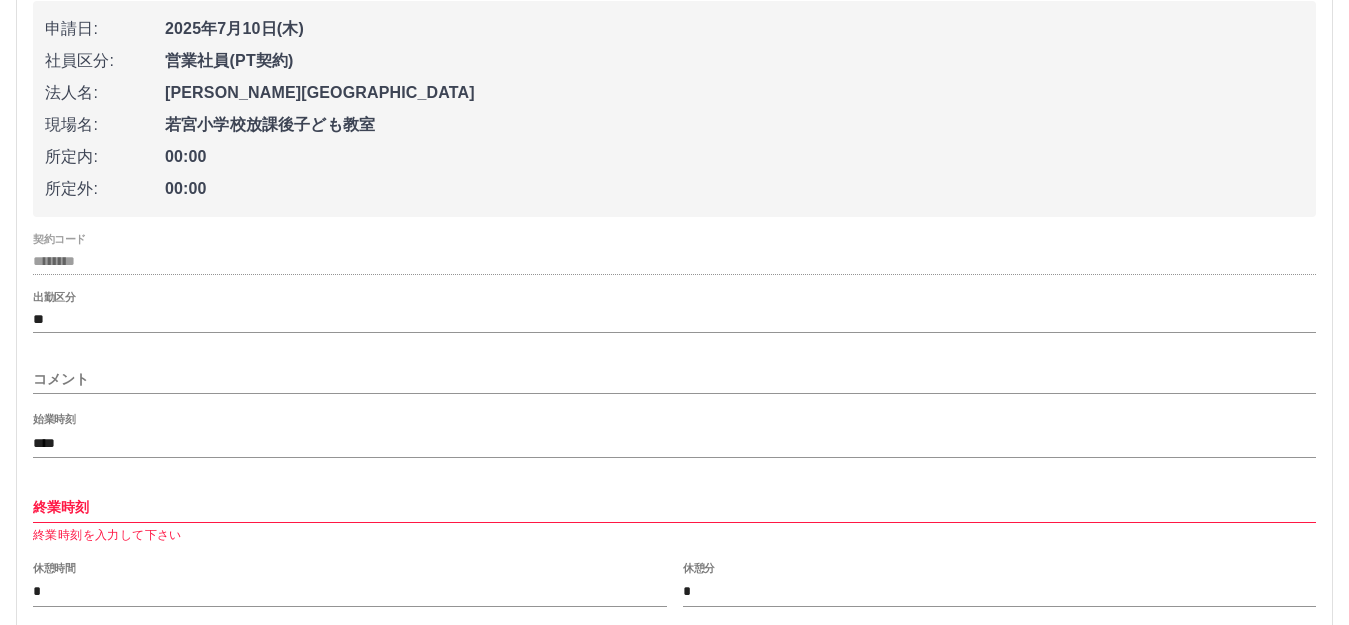 click on "終業時刻" at bounding box center (674, 507) 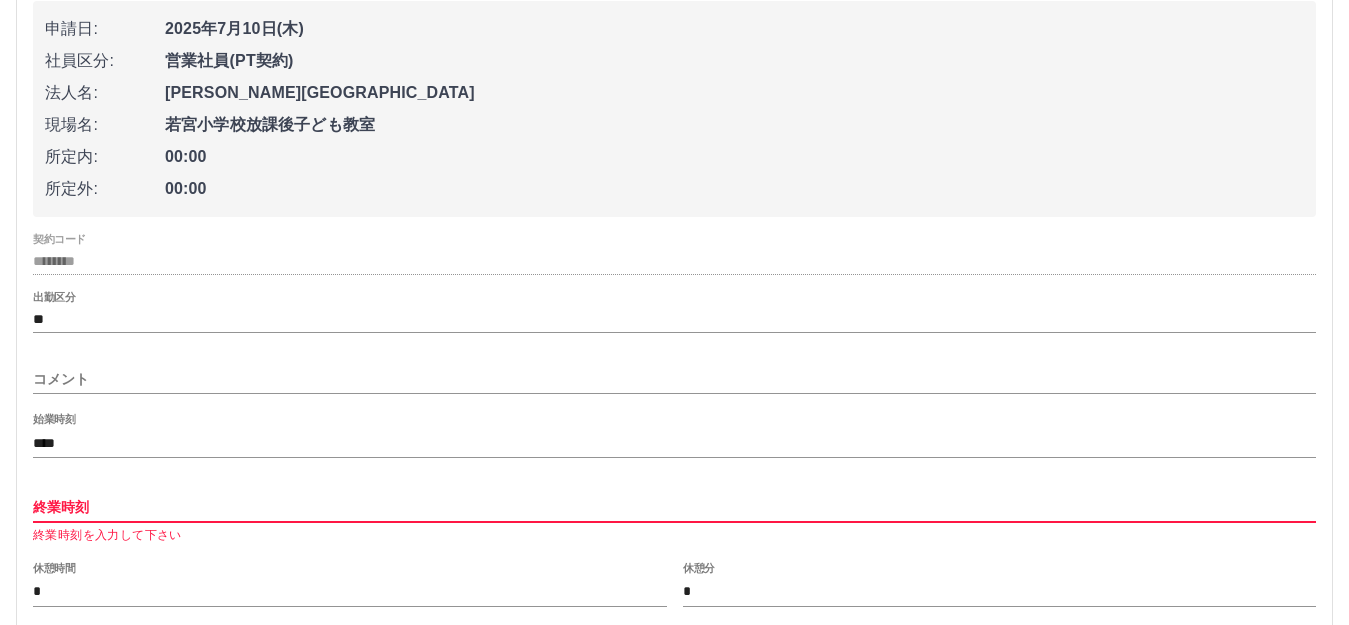 type on "****" 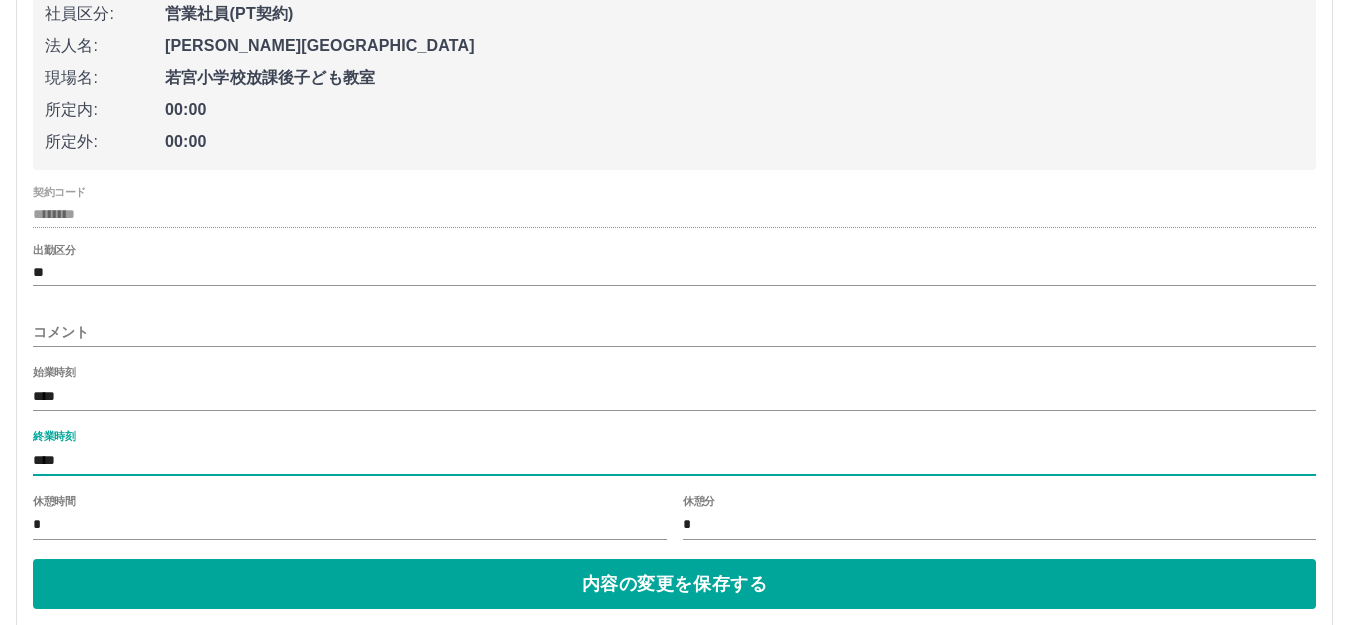 scroll, scrollTop: 4900, scrollLeft: 0, axis: vertical 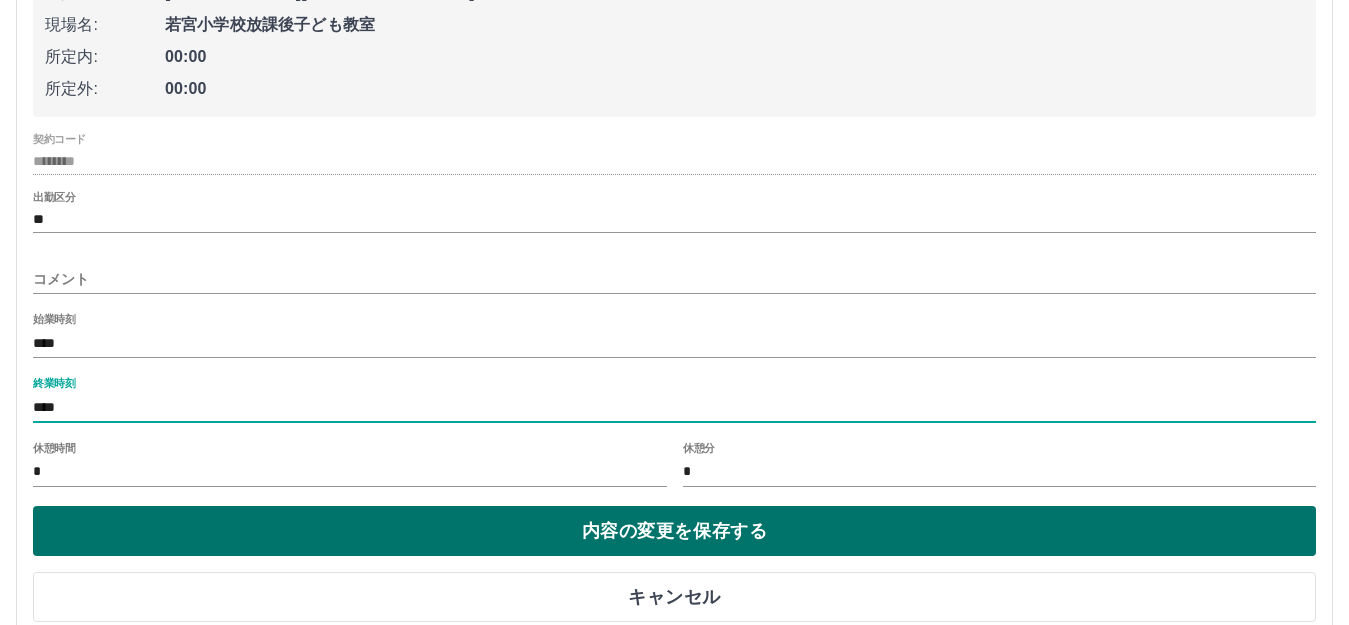 click on "内容の変更を保存する" at bounding box center (674, 531) 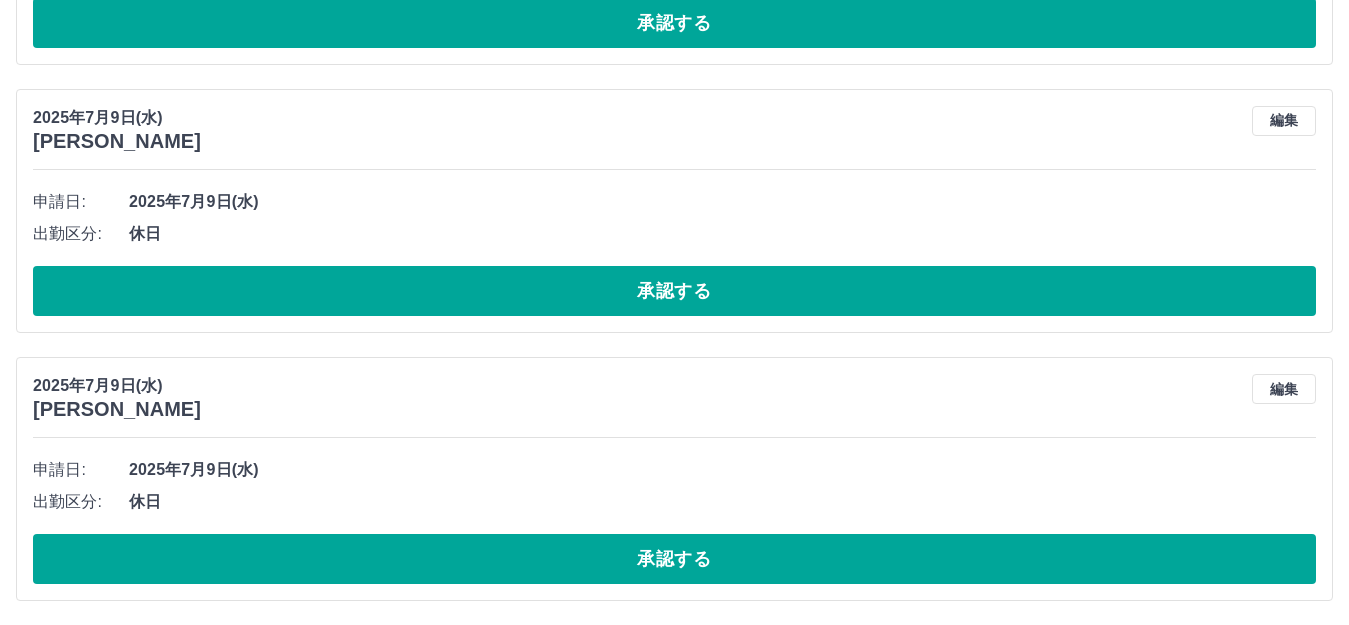 scroll, scrollTop: 5710, scrollLeft: 0, axis: vertical 